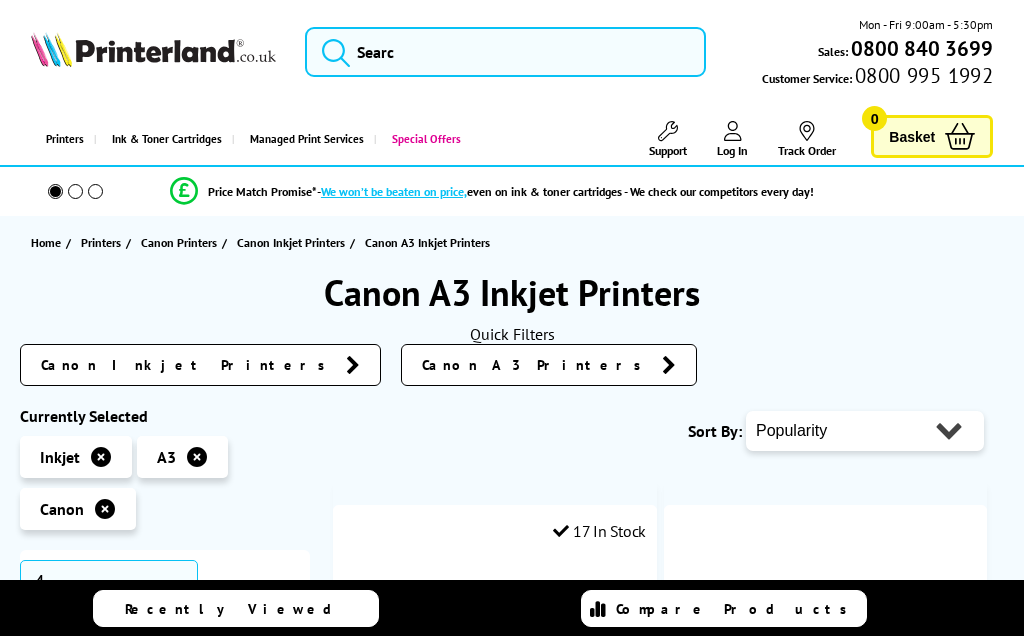 scroll, scrollTop: 0, scrollLeft: 0, axis: both 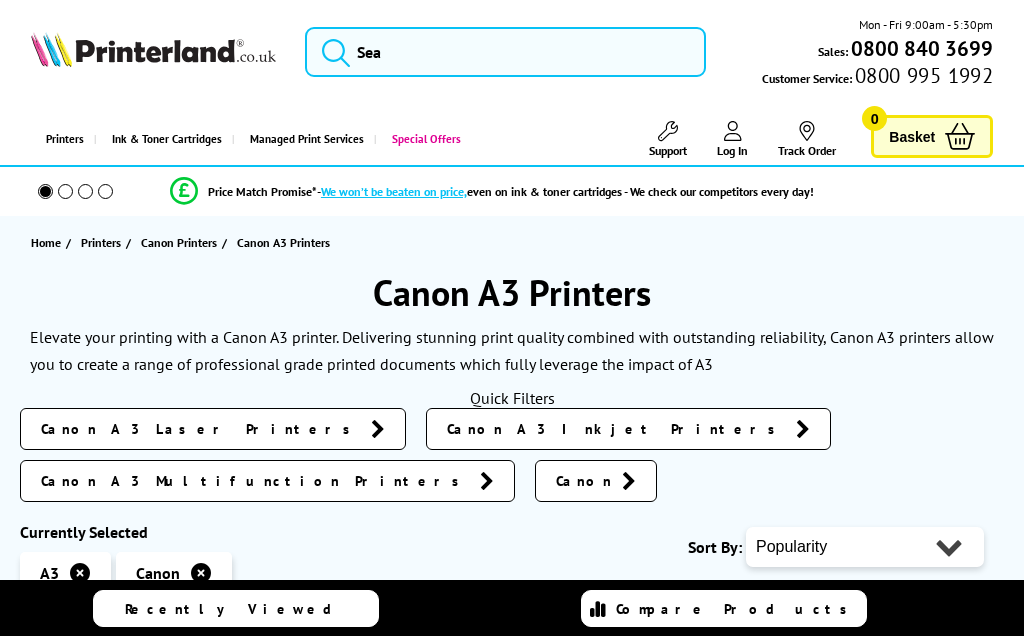 click on "Canon A3 Multifunction Printers" at bounding box center [255, 481] 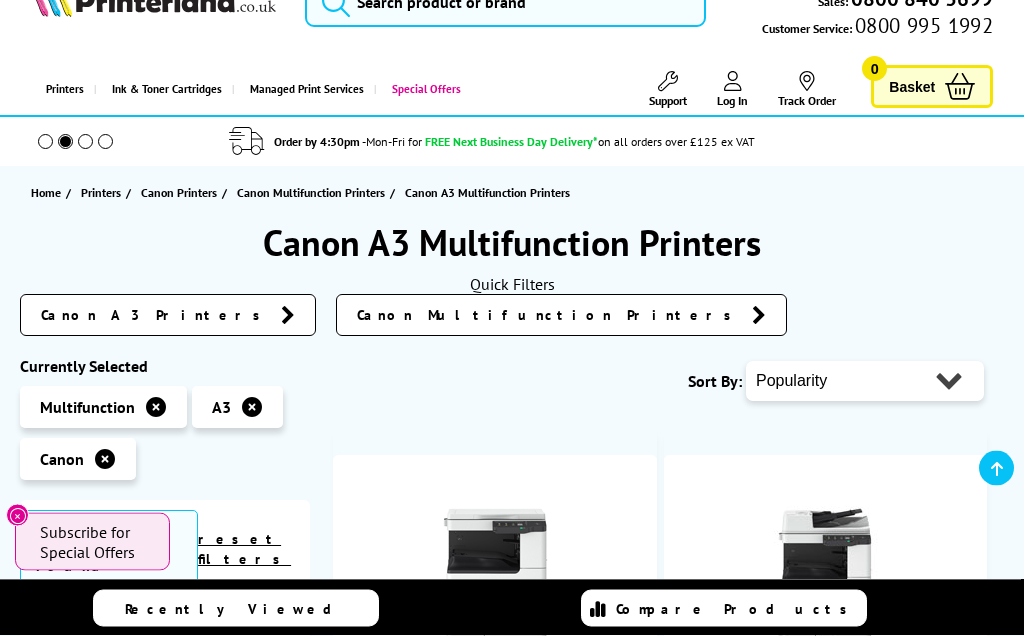 scroll, scrollTop: 0, scrollLeft: 0, axis: both 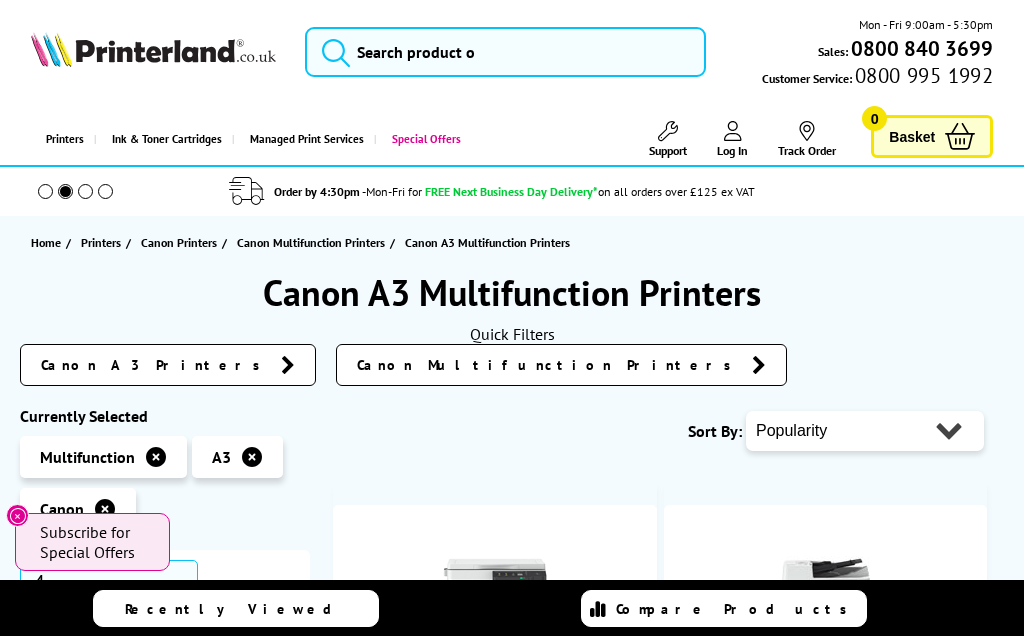 click on "Canon Multifunction Printers" at bounding box center (561, 365) 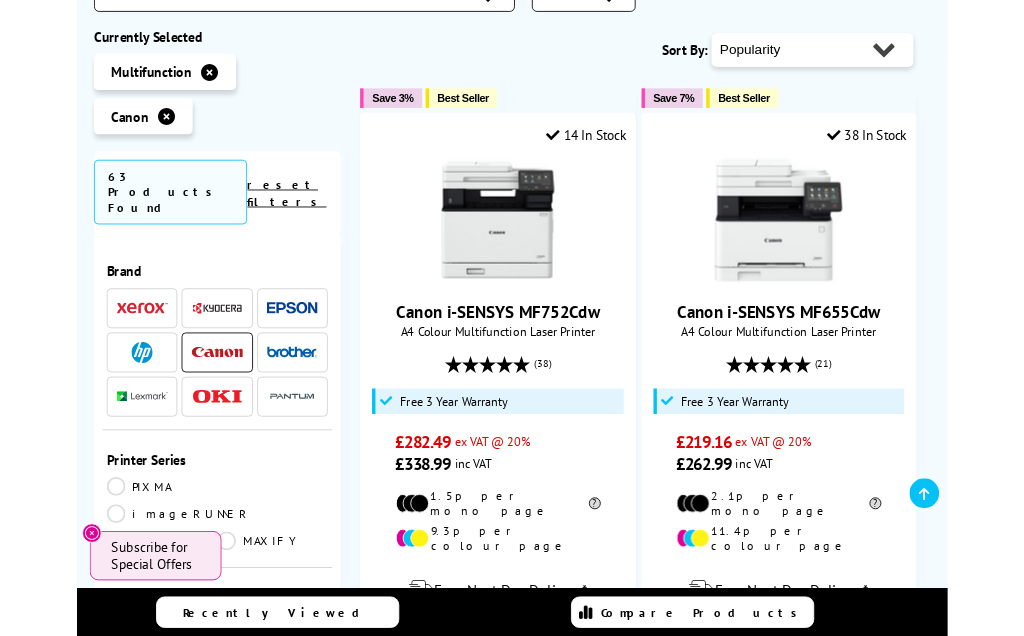 scroll, scrollTop: 527, scrollLeft: 0, axis: vertical 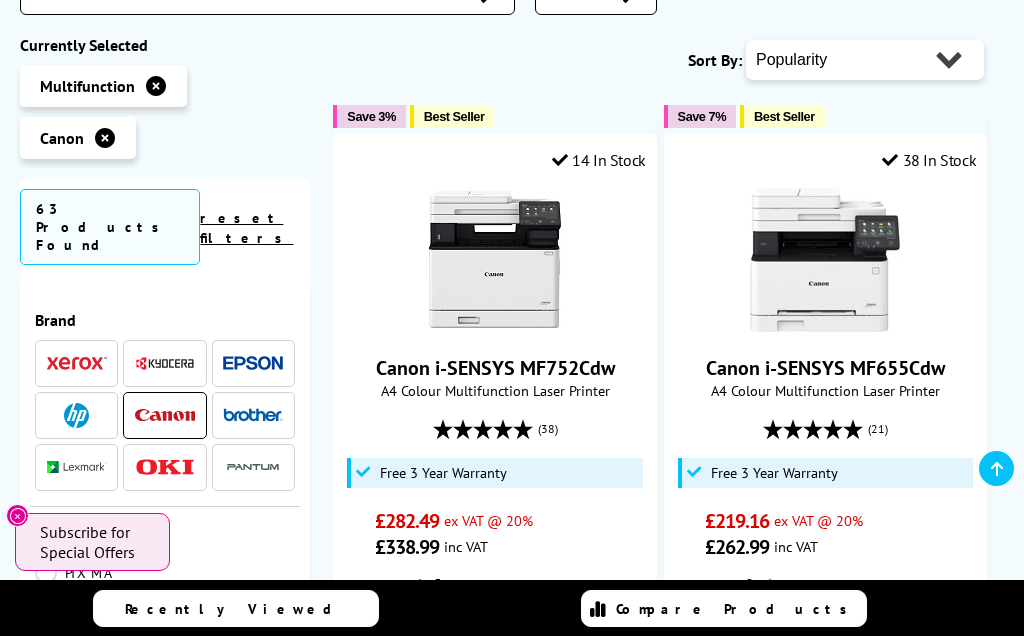 click on "£262.99
inc VAT" at bounding box center (825, 547) 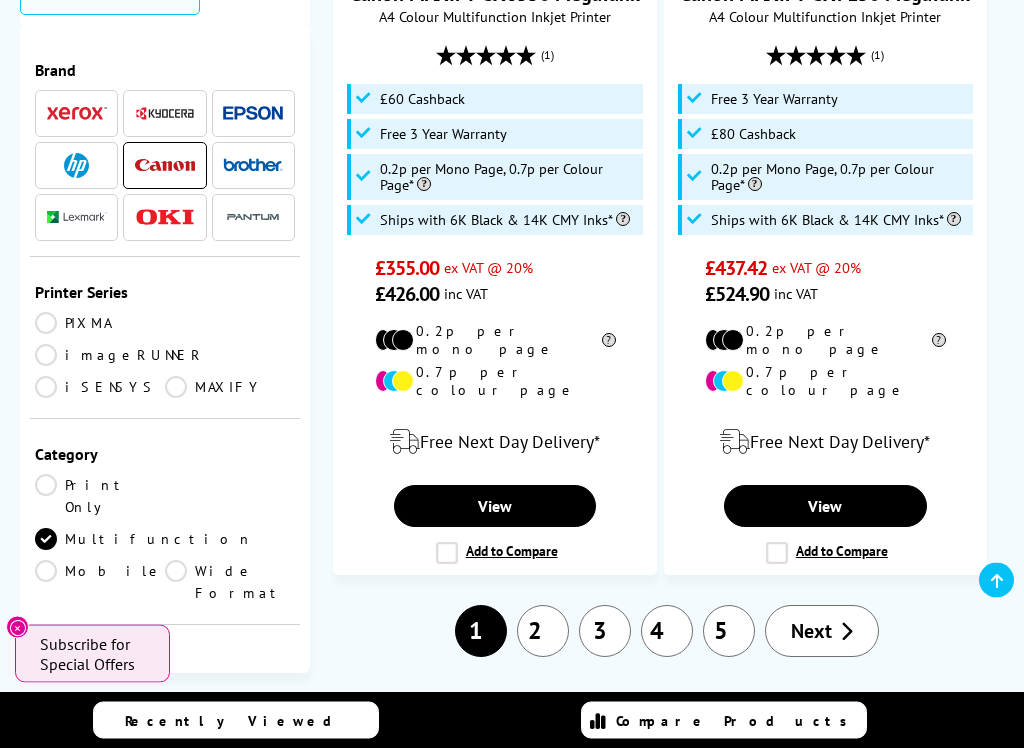 scroll, scrollTop: 4904, scrollLeft: 0, axis: vertical 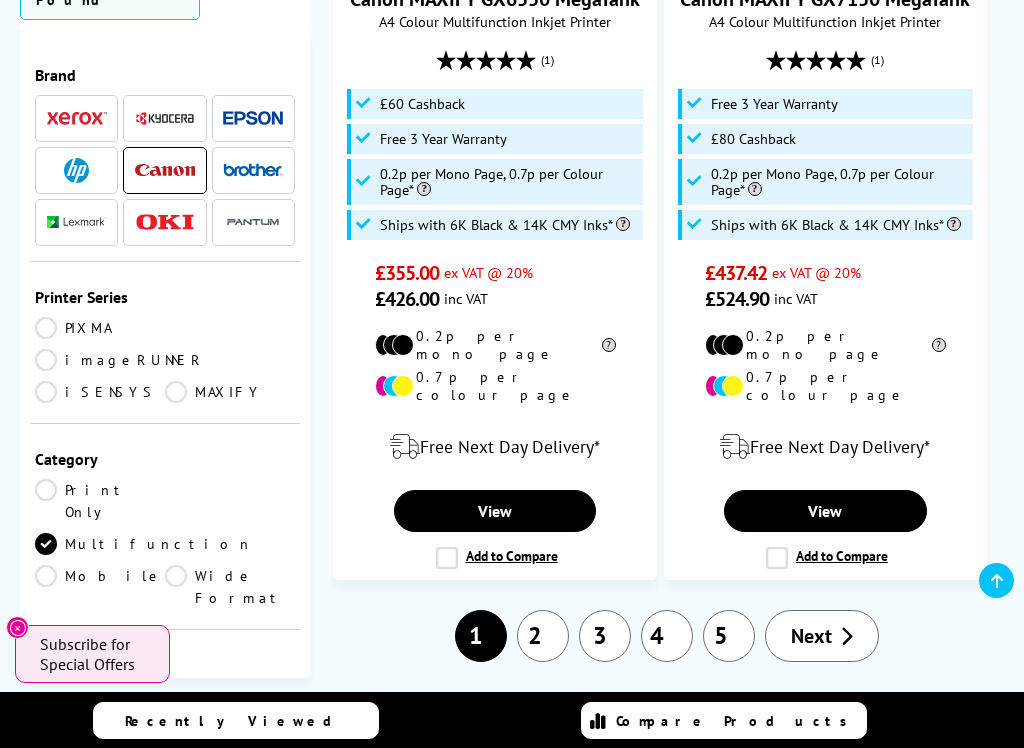 click at bounding box center [846, 636] 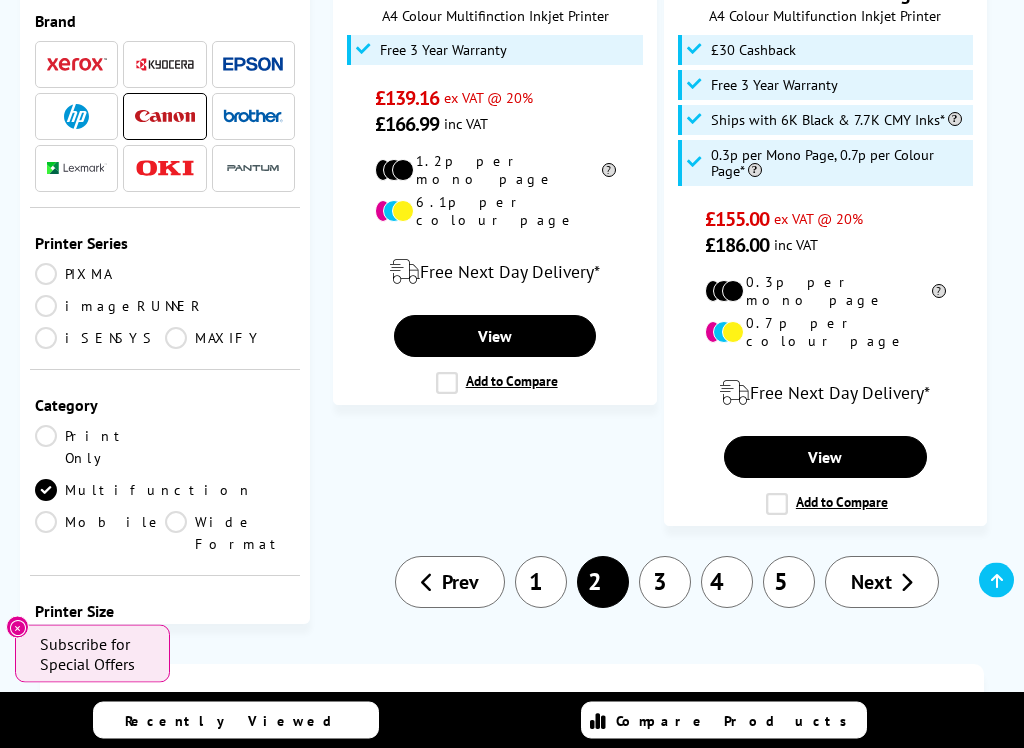 scroll, scrollTop: 4384, scrollLeft: 0, axis: vertical 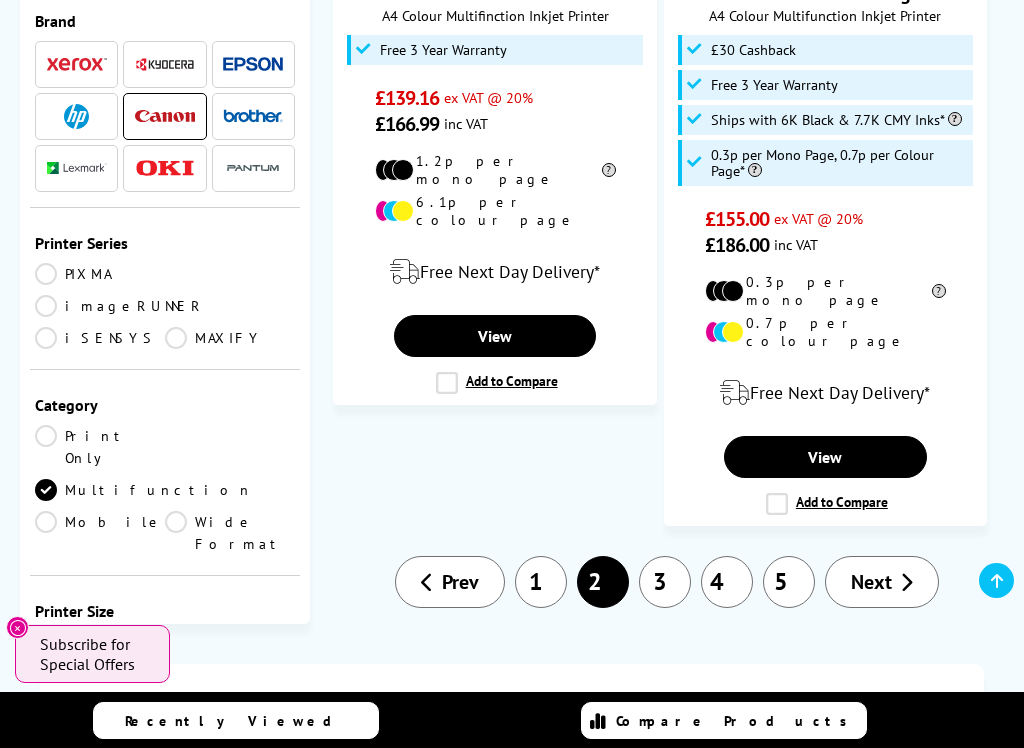 click on "Next" at bounding box center [871, 582] 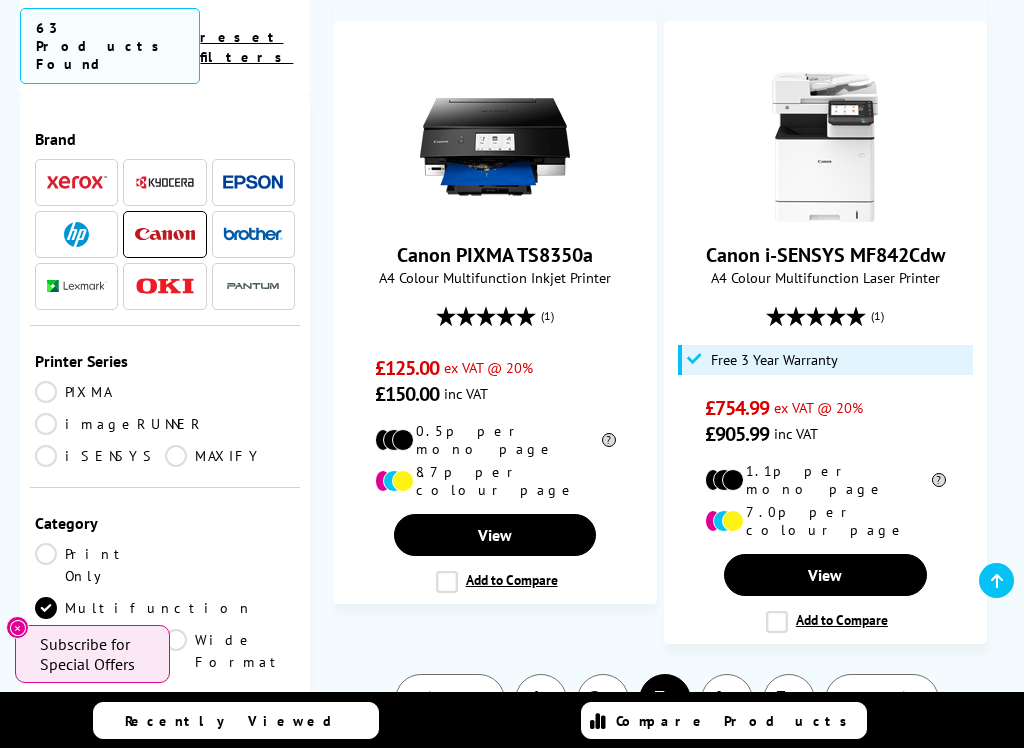 scroll, scrollTop: 4099, scrollLeft: 0, axis: vertical 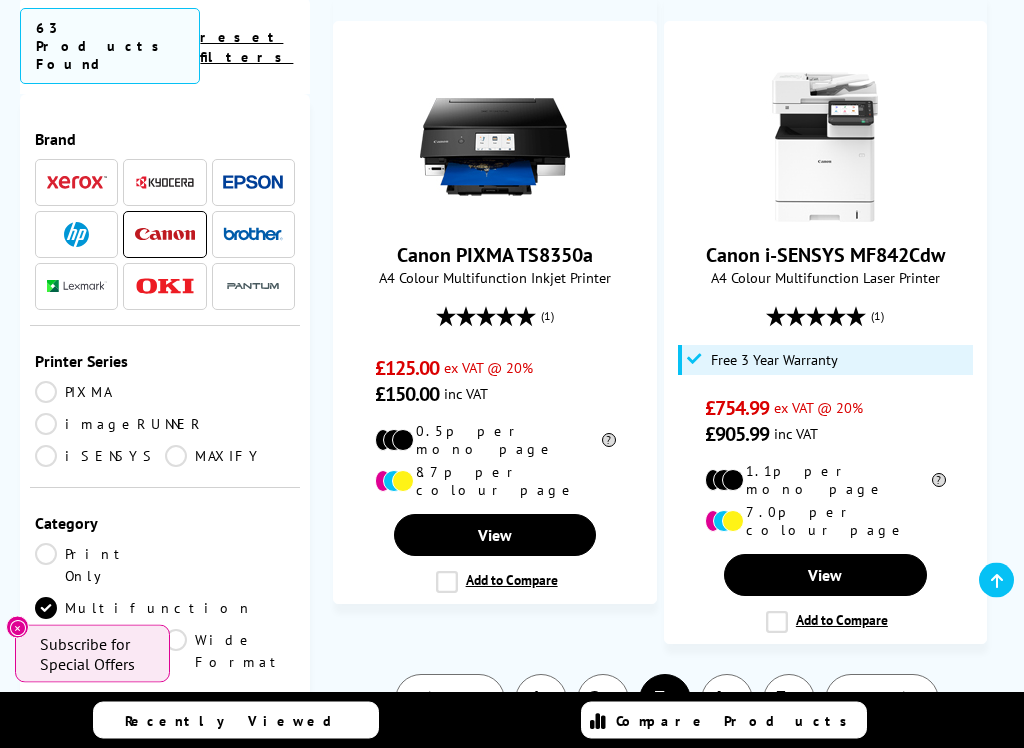 click on "Next" at bounding box center (882, 701) 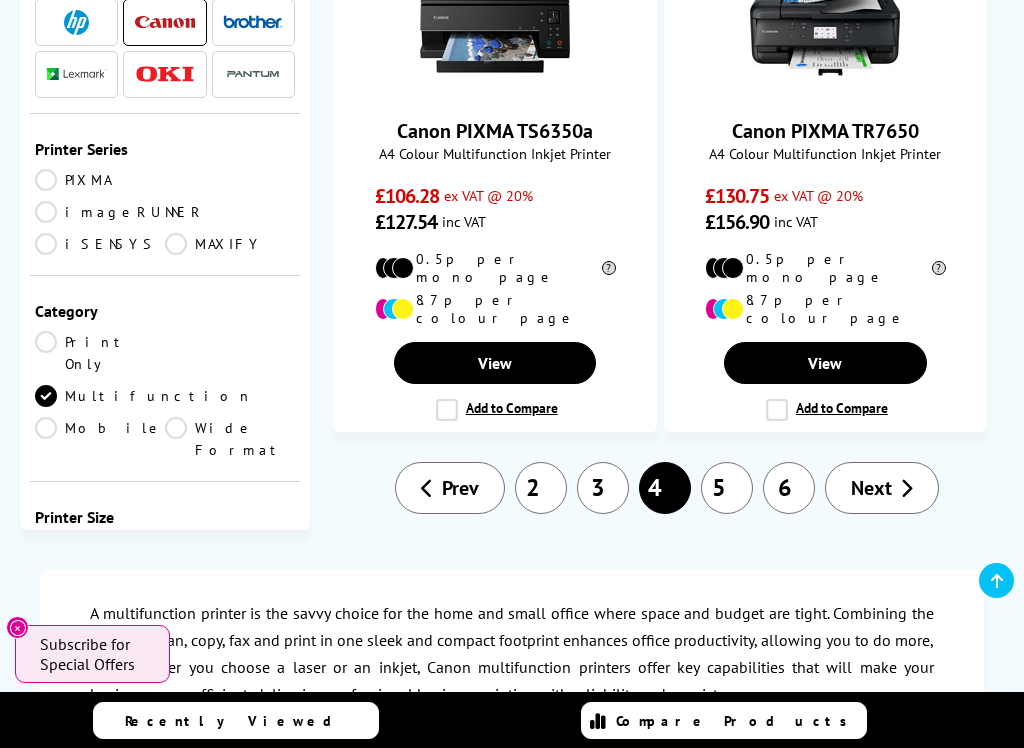 scroll, scrollTop: 3566, scrollLeft: 0, axis: vertical 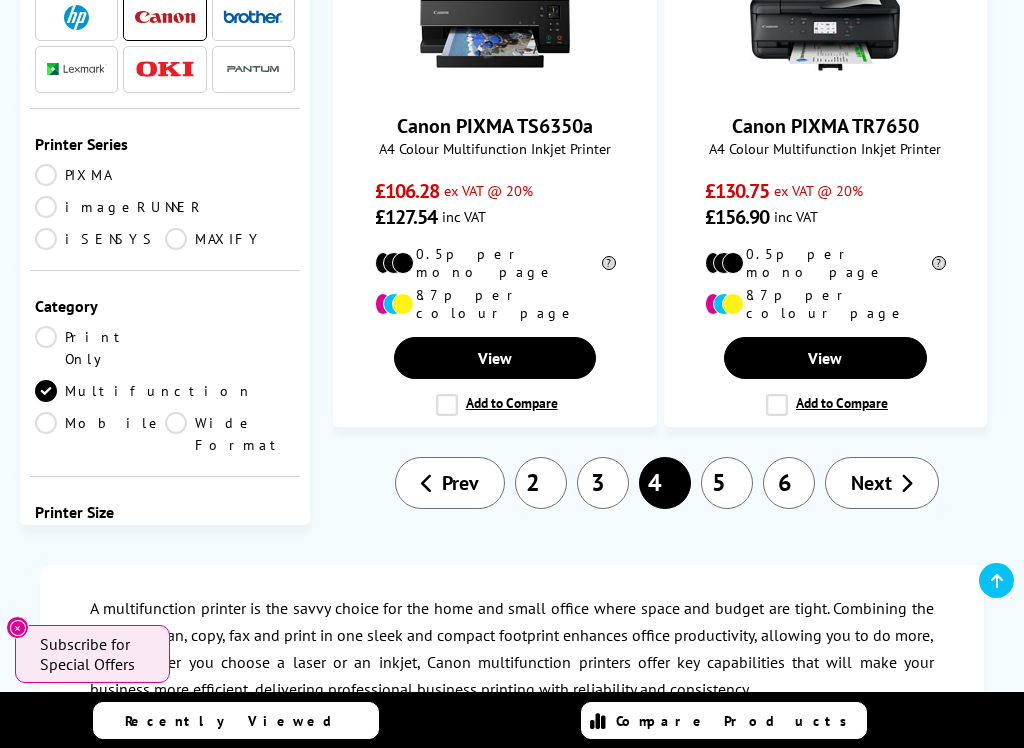 click at bounding box center (906, 483) 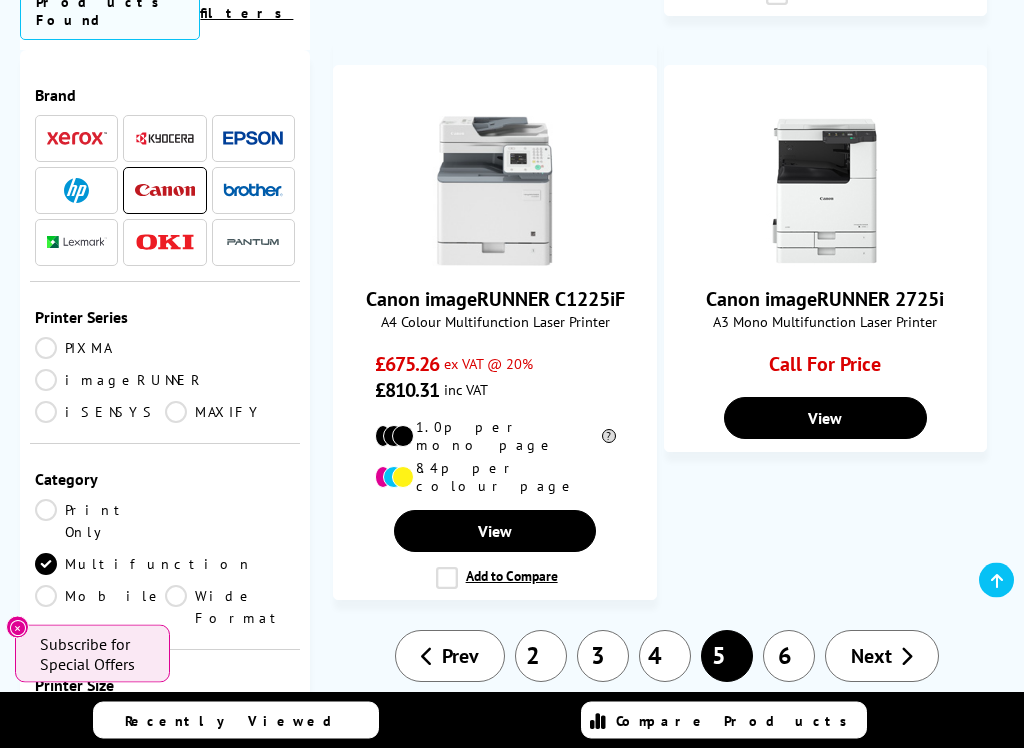 scroll, scrollTop: 3769, scrollLeft: 0, axis: vertical 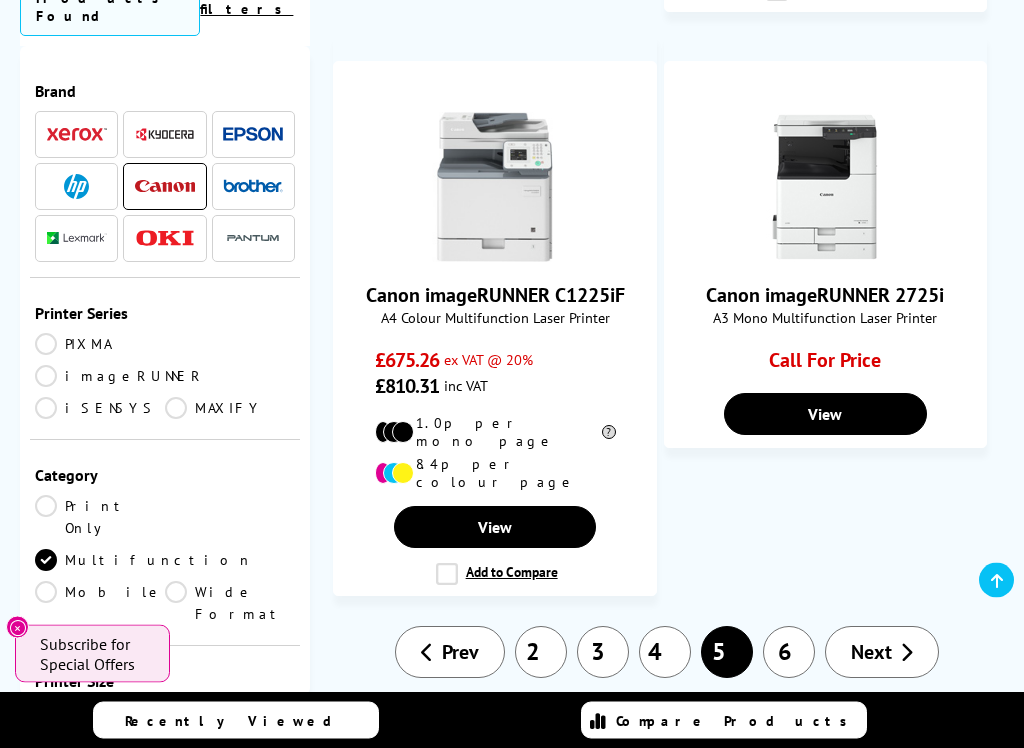 click on "Next" at bounding box center (882, 653) 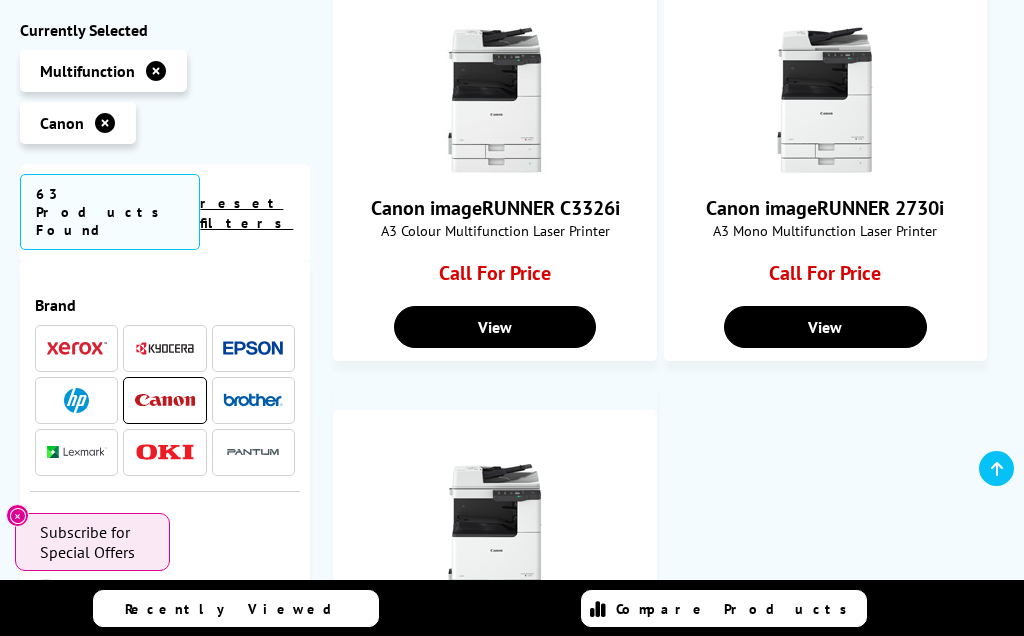scroll, scrollTop: 674, scrollLeft: 0, axis: vertical 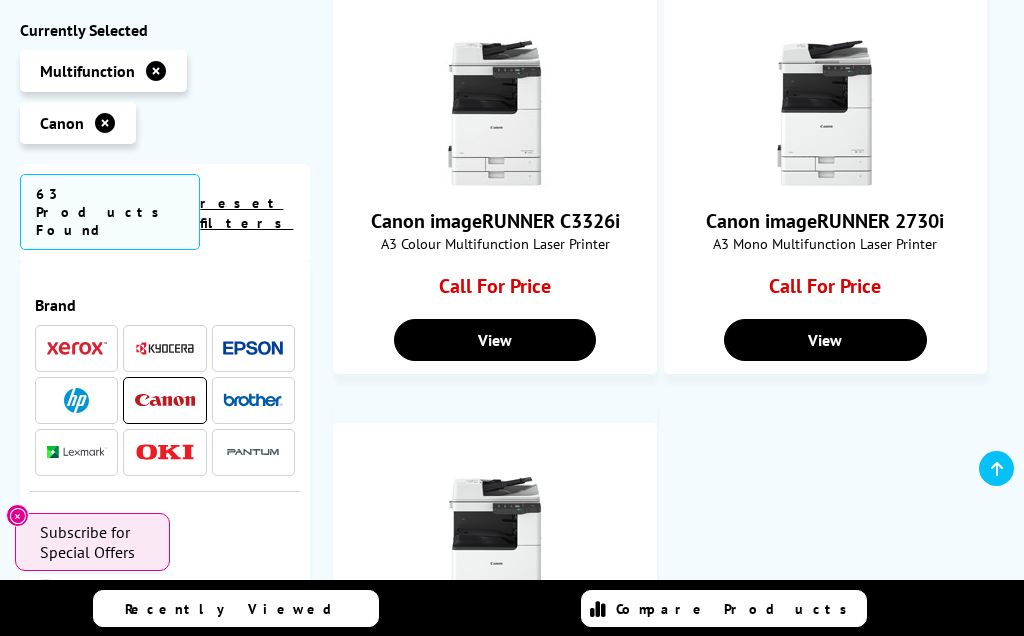 click on "View" at bounding box center [495, 340] 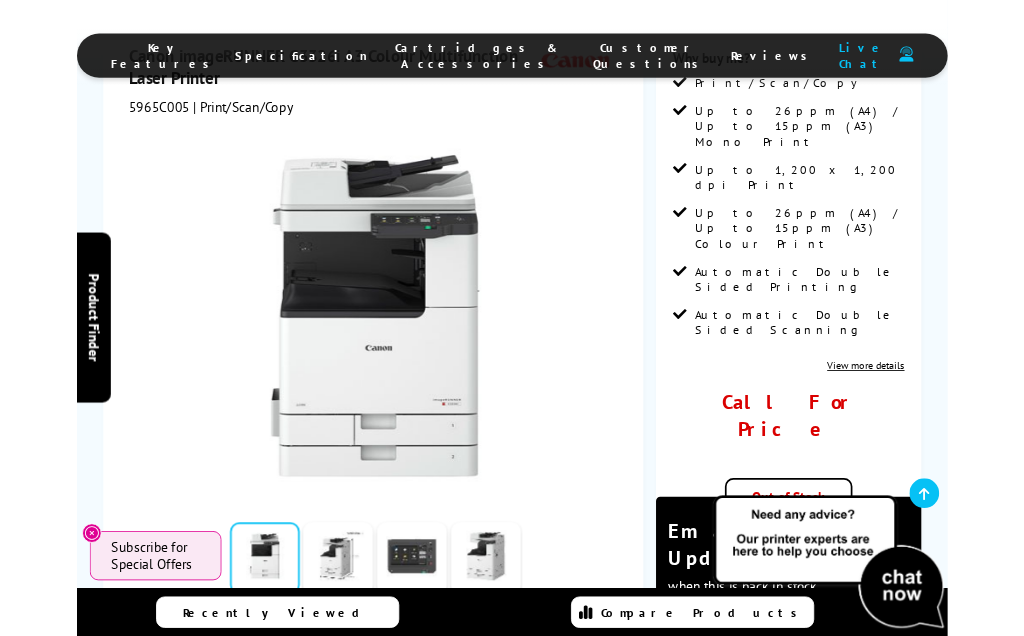 scroll, scrollTop: 0, scrollLeft: 0, axis: both 